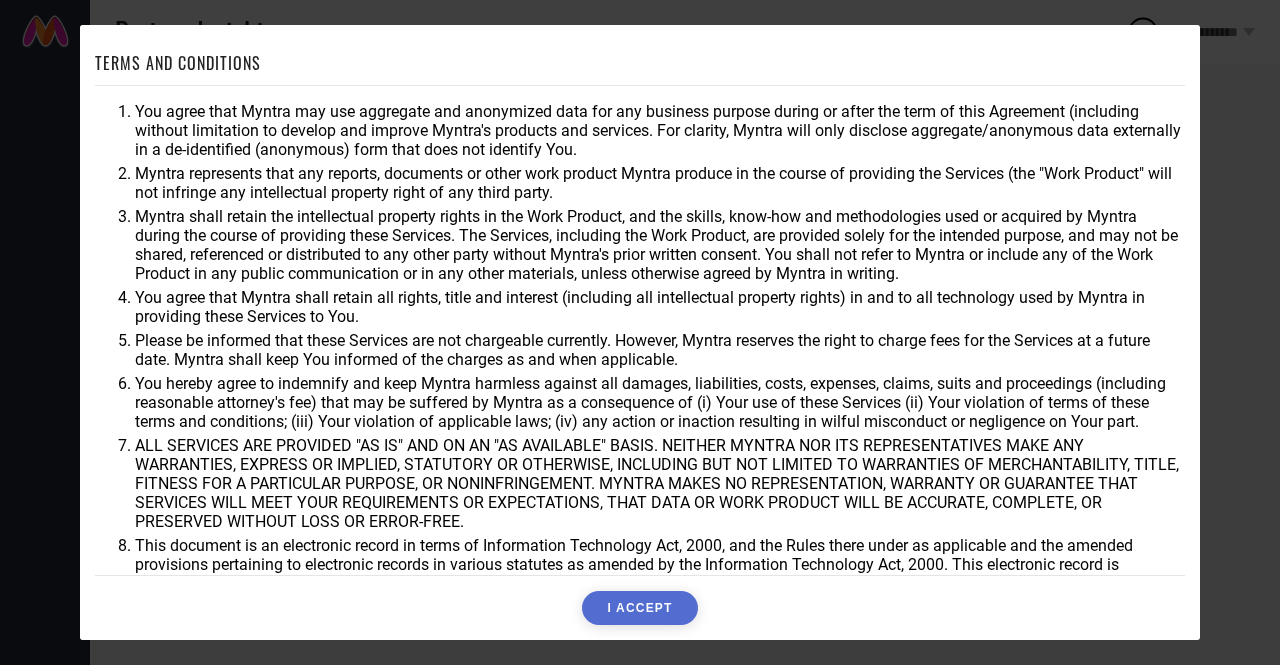 scroll, scrollTop: 0, scrollLeft: 0, axis: both 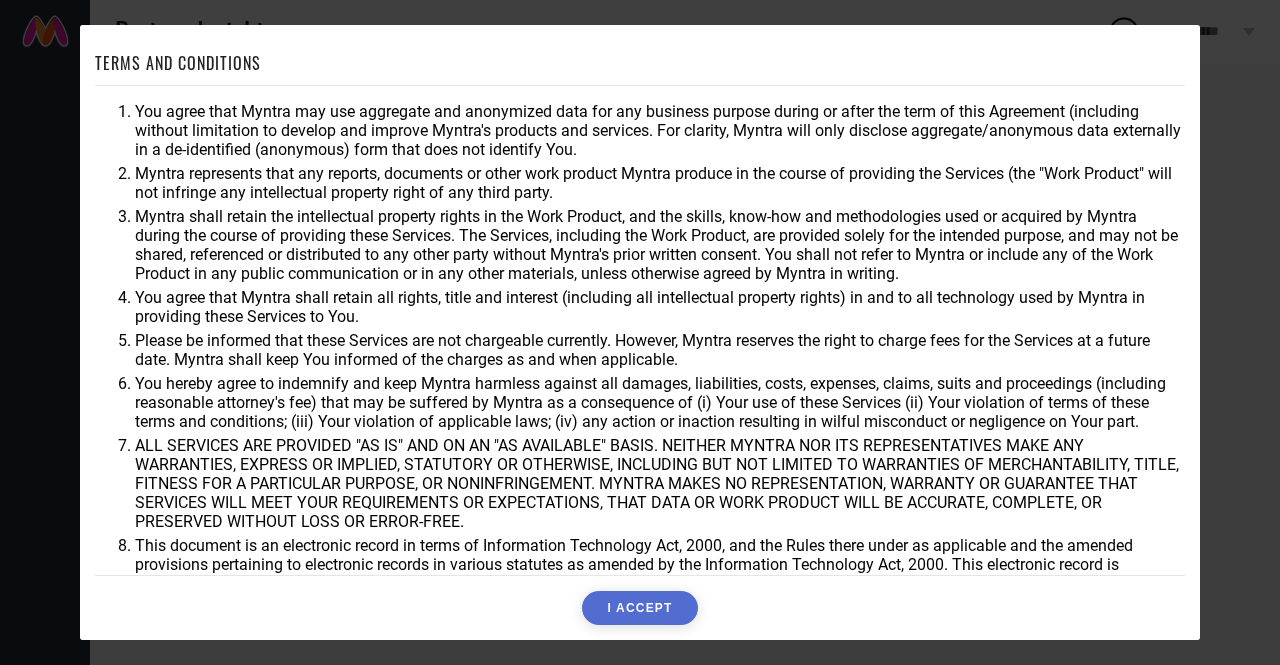 click on "I ACCEPT" at bounding box center [639, 608] 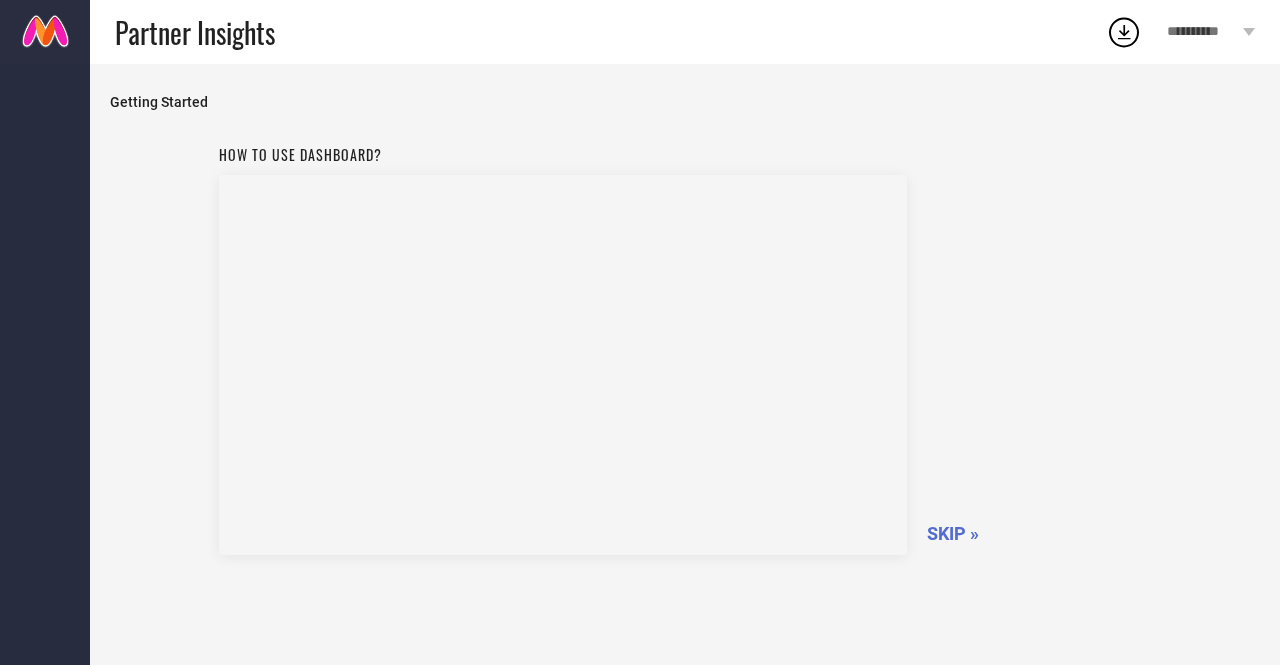 click on "Getting Started How to use dashboard? SKIP »" at bounding box center [685, 394] 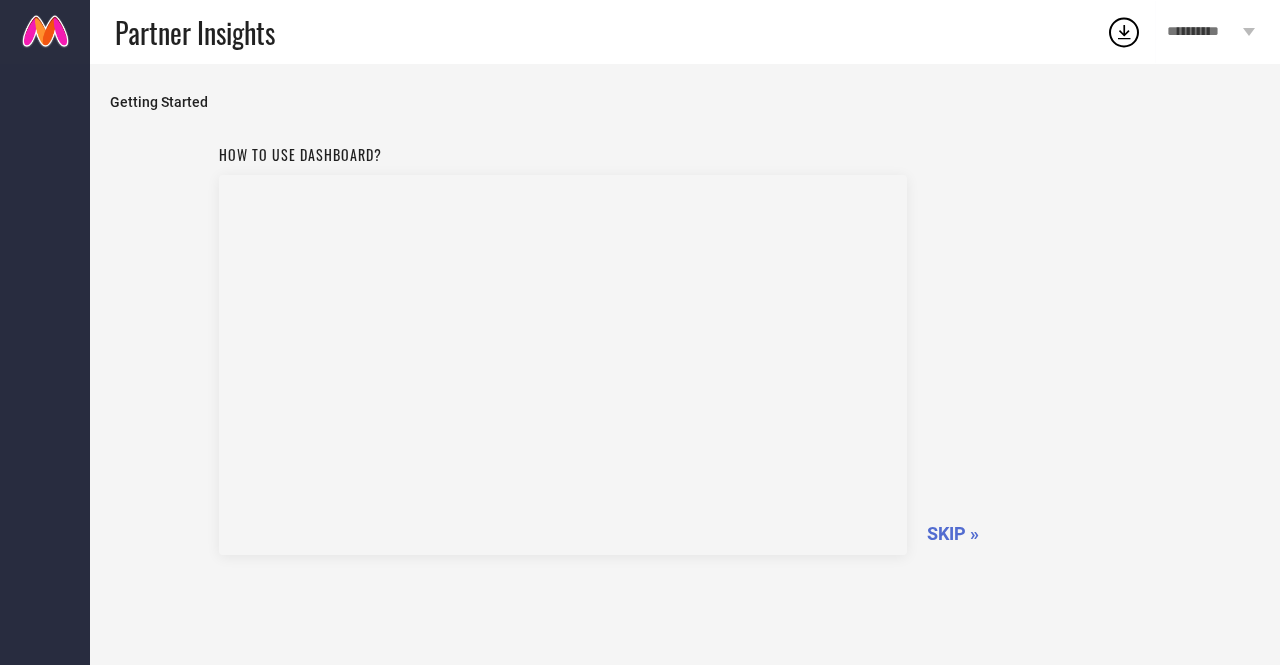 click at bounding box center (45, 32) 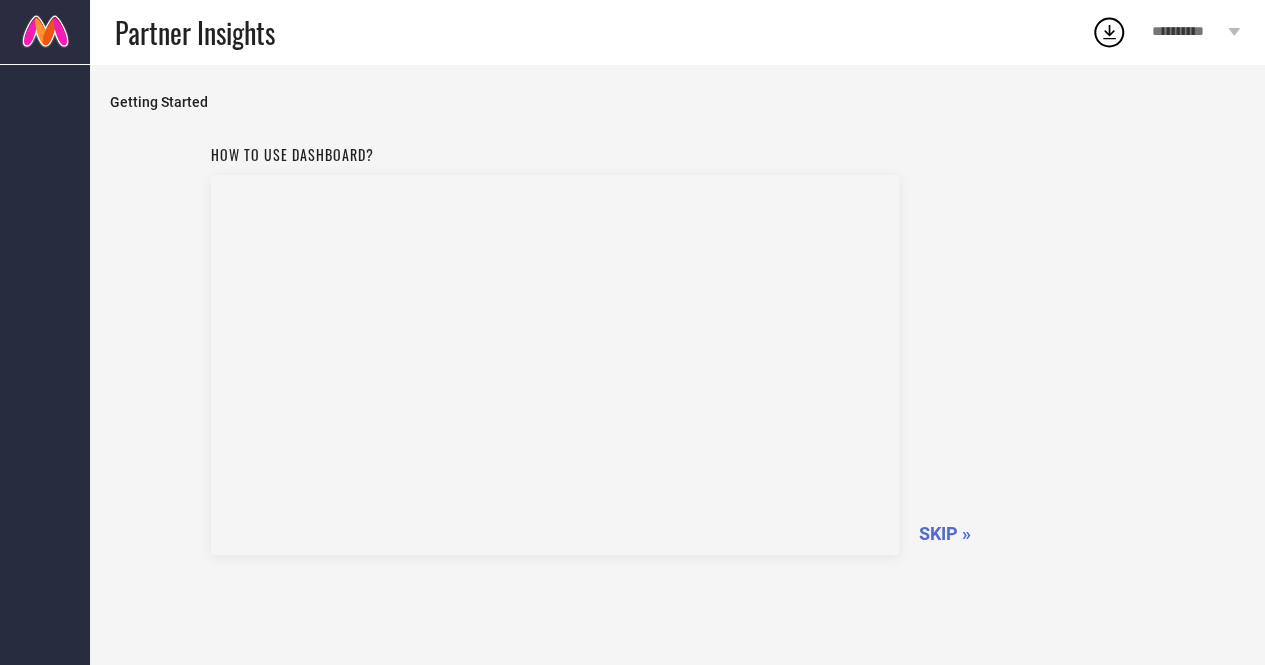 scroll, scrollTop: 58, scrollLeft: 0, axis: vertical 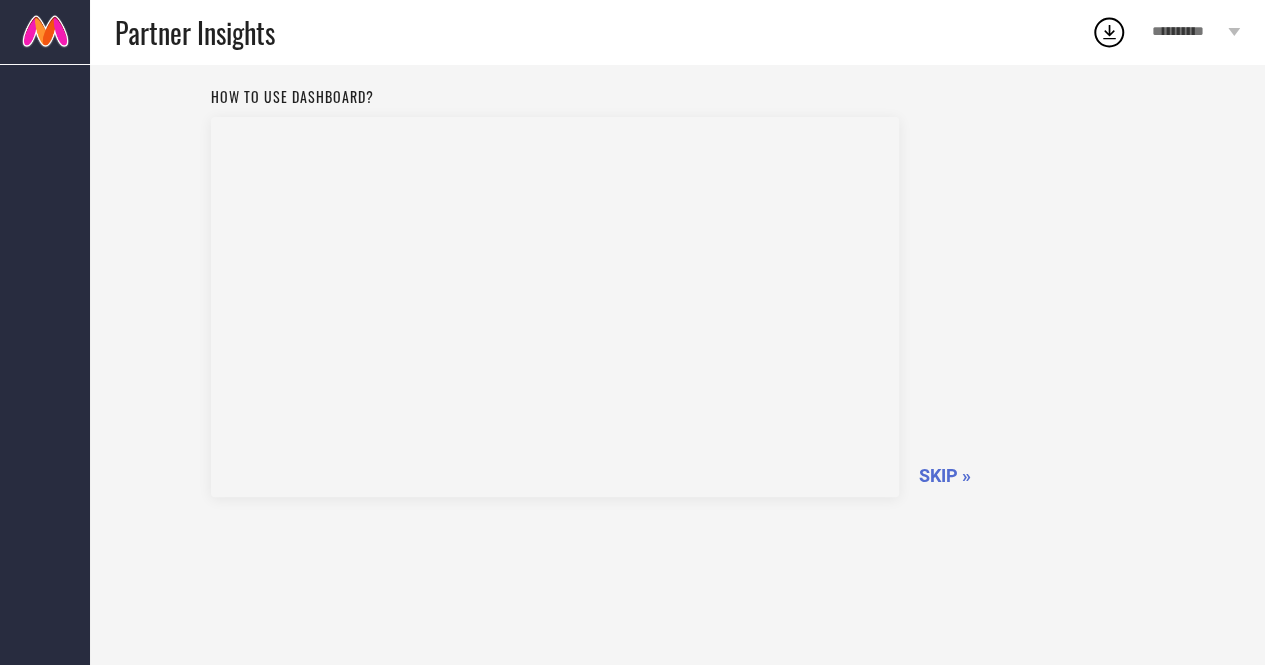 click on "SKIP »" at bounding box center [945, 475] 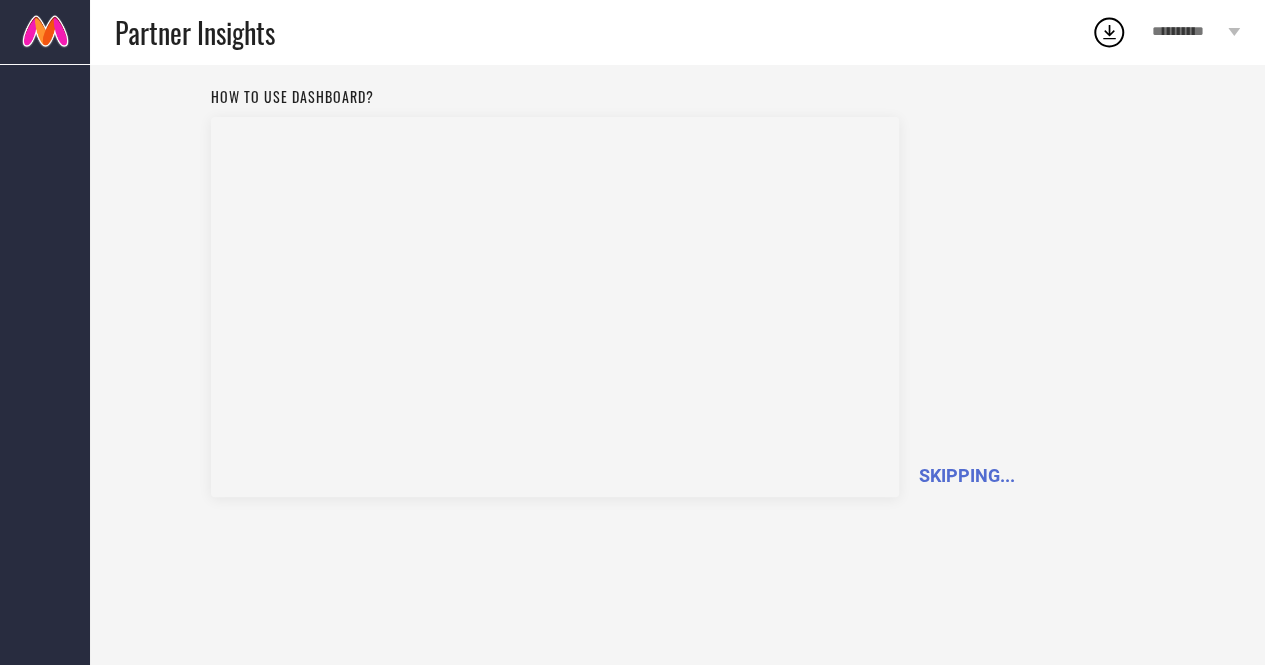 scroll, scrollTop: 0, scrollLeft: 0, axis: both 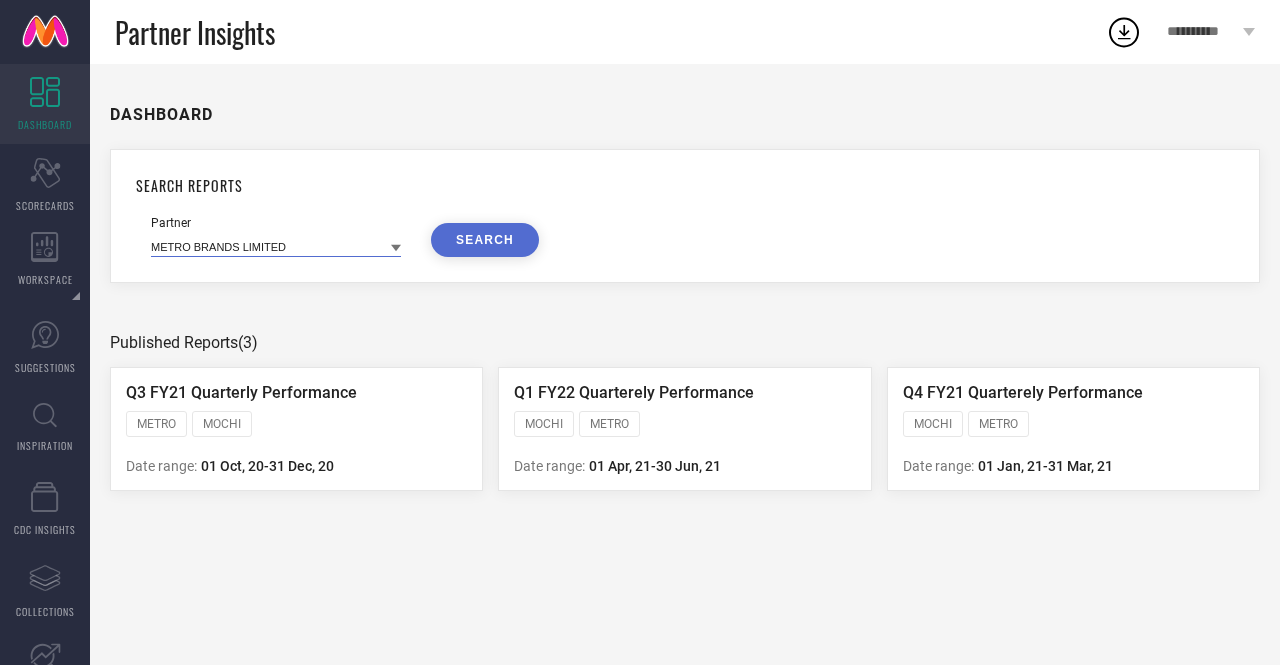 click at bounding box center (276, 246) 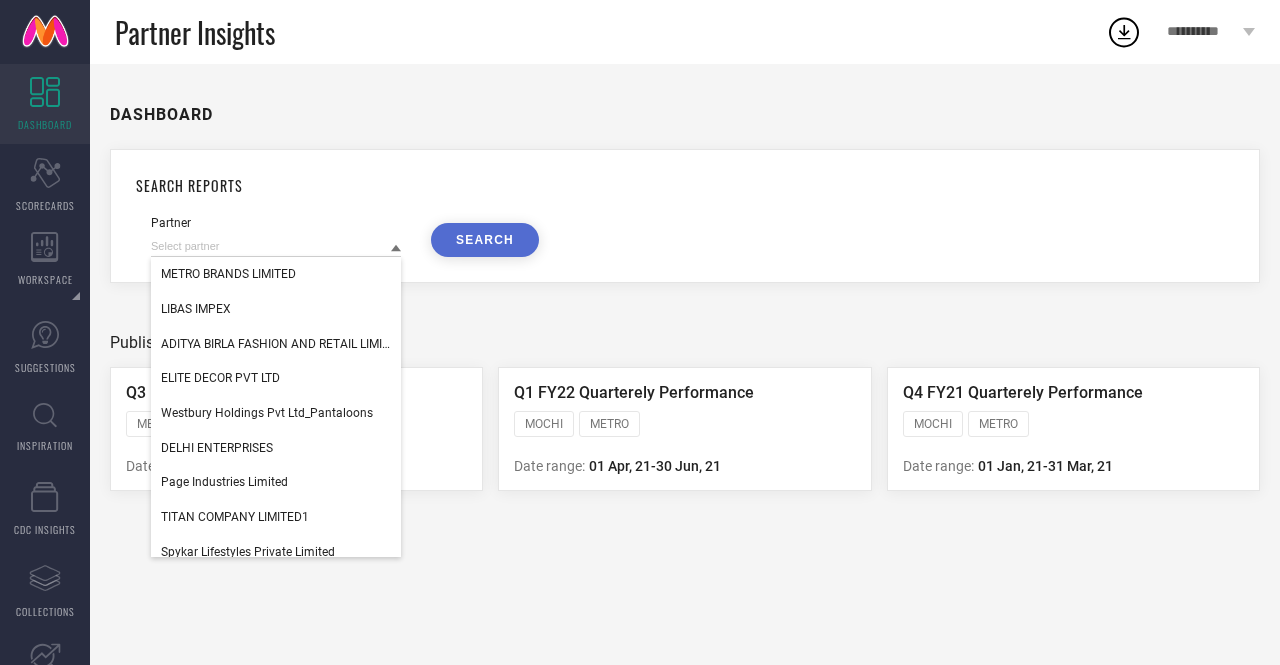 click on "SEARCH REPORTS" at bounding box center [685, 185] 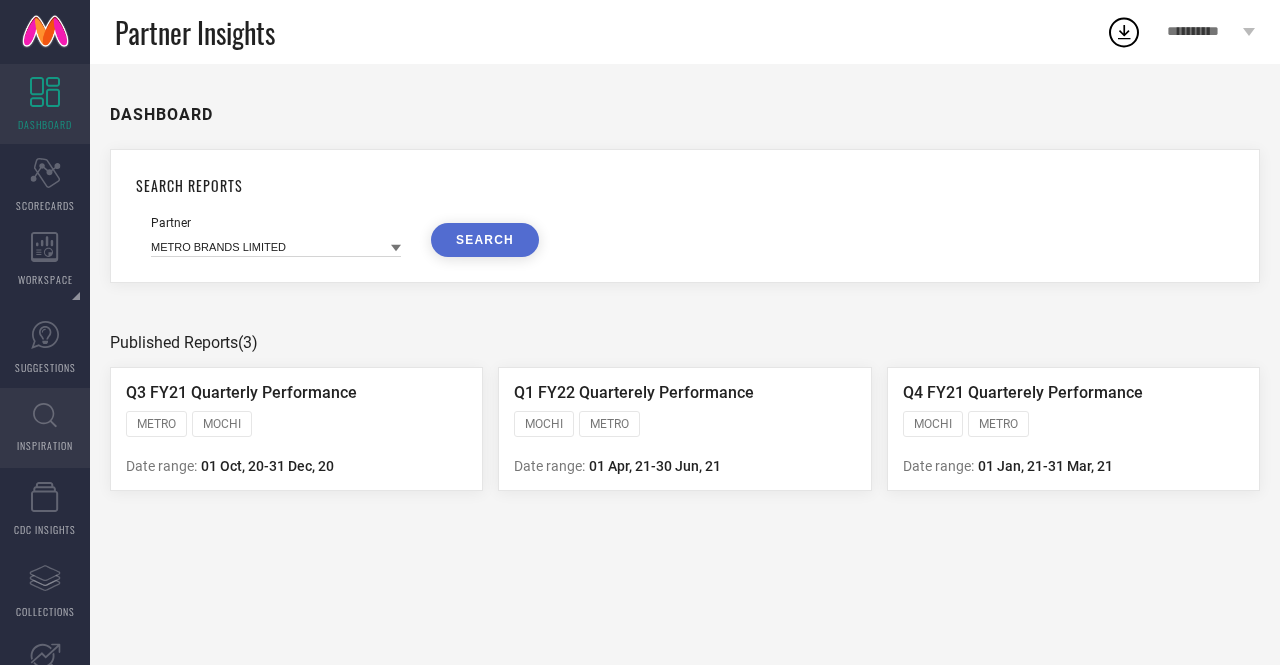 click on "INSPIRATION" at bounding box center (45, 445) 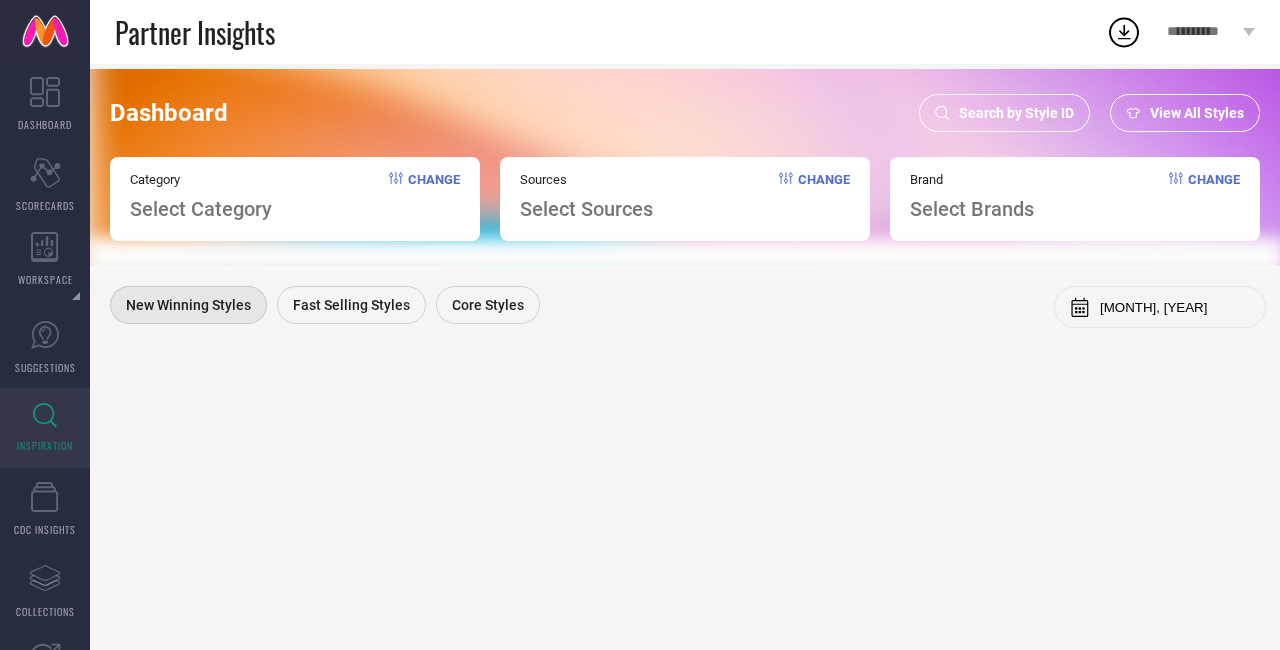 click on "Search by Style ID" at bounding box center (1004, 113) 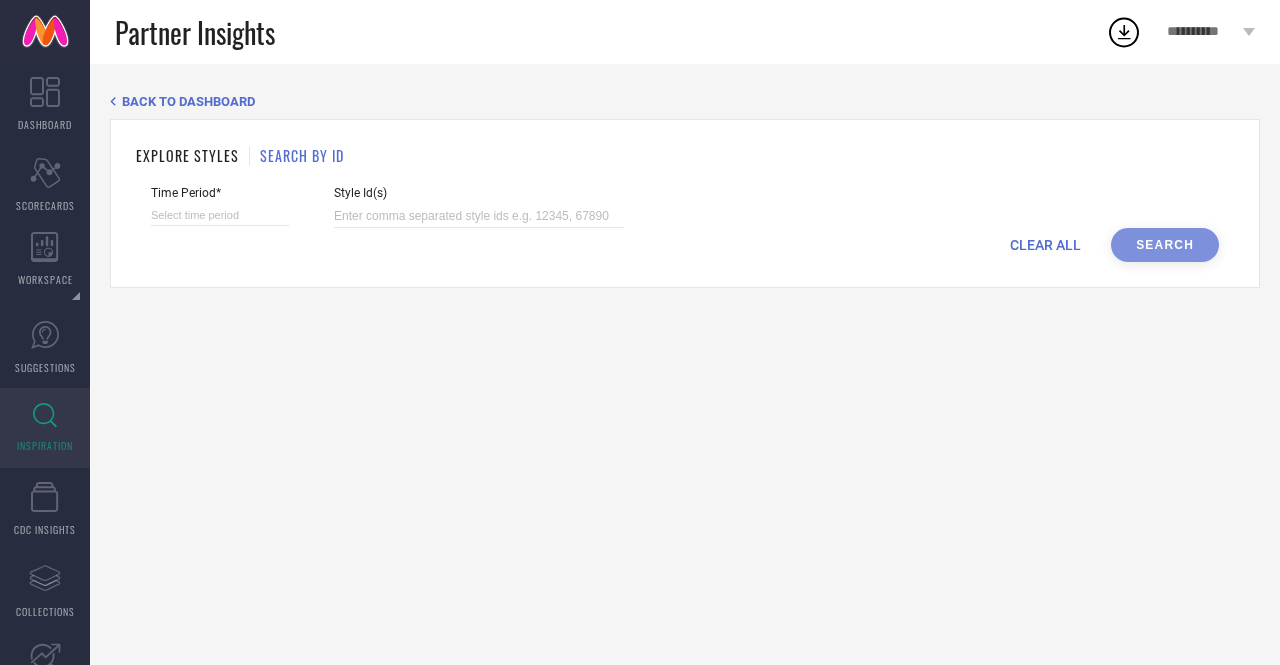 click on "CLEAR ALL Search" at bounding box center [685, 245] 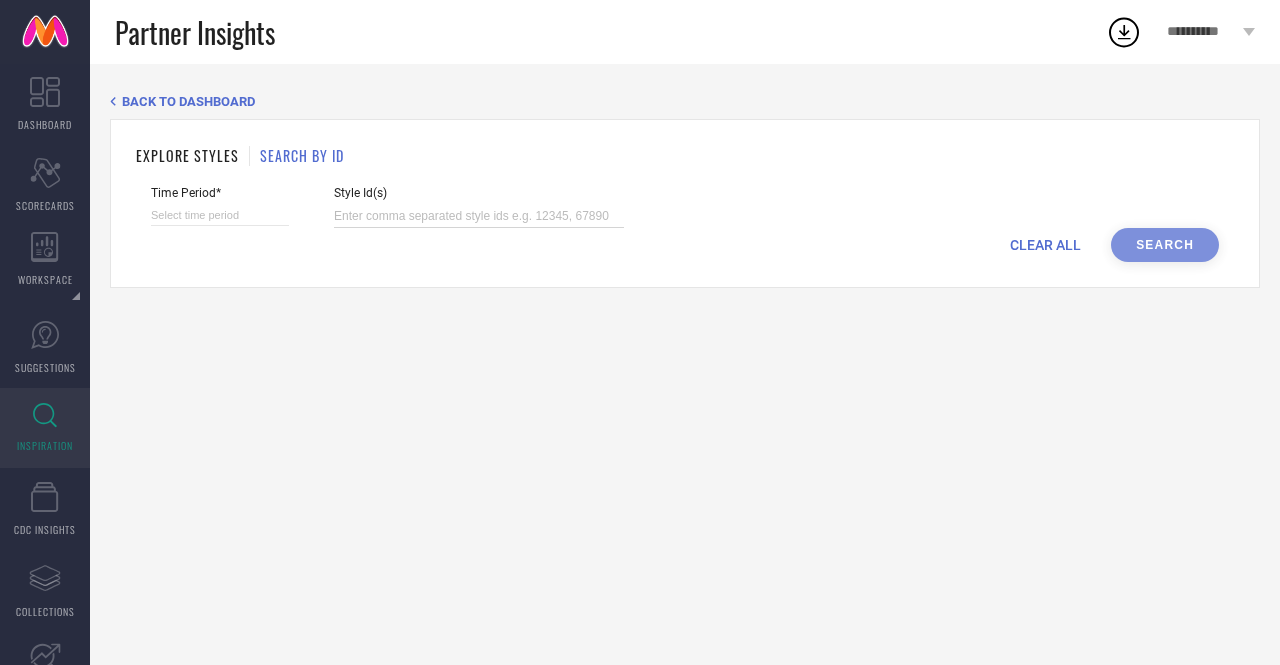 click at bounding box center [479, 216] 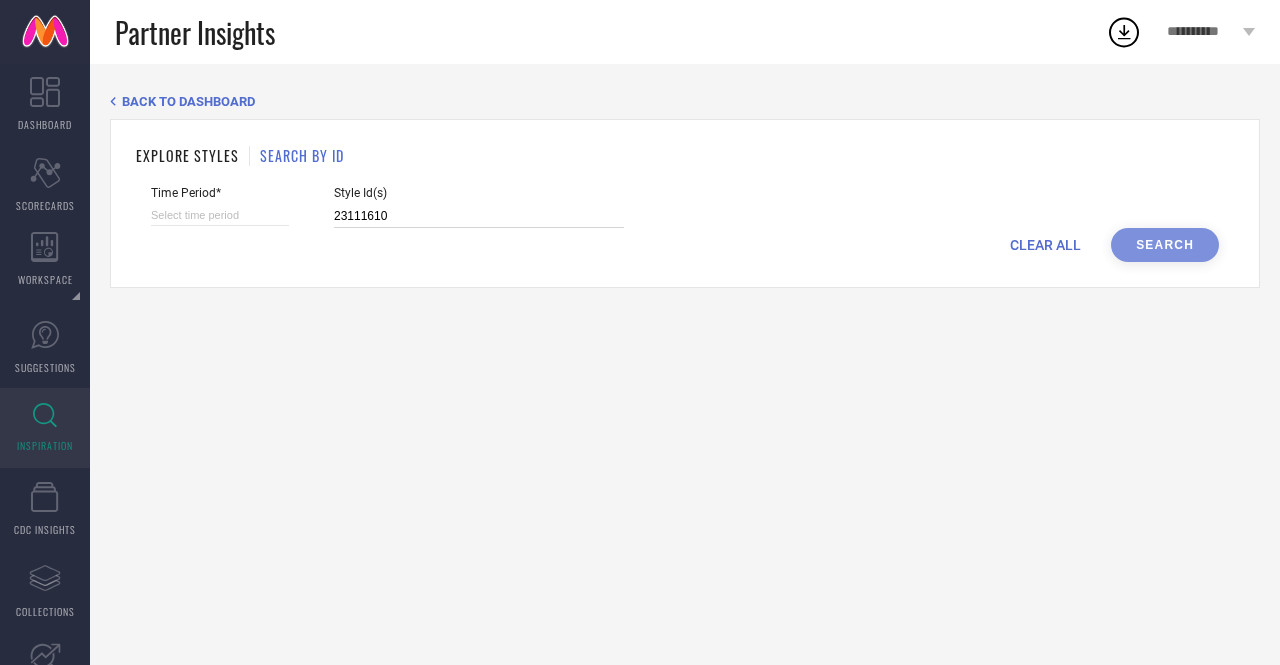 type on "23111610" 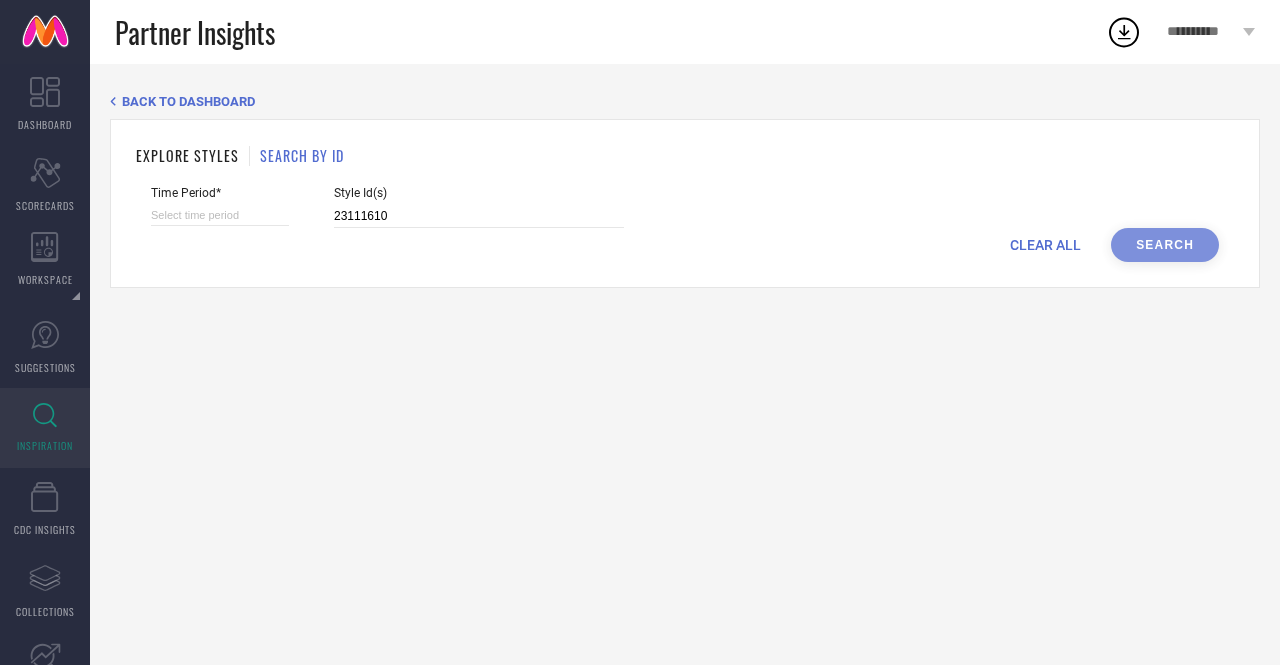 click on "CLEAR ALL Search" at bounding box center (685, 245) 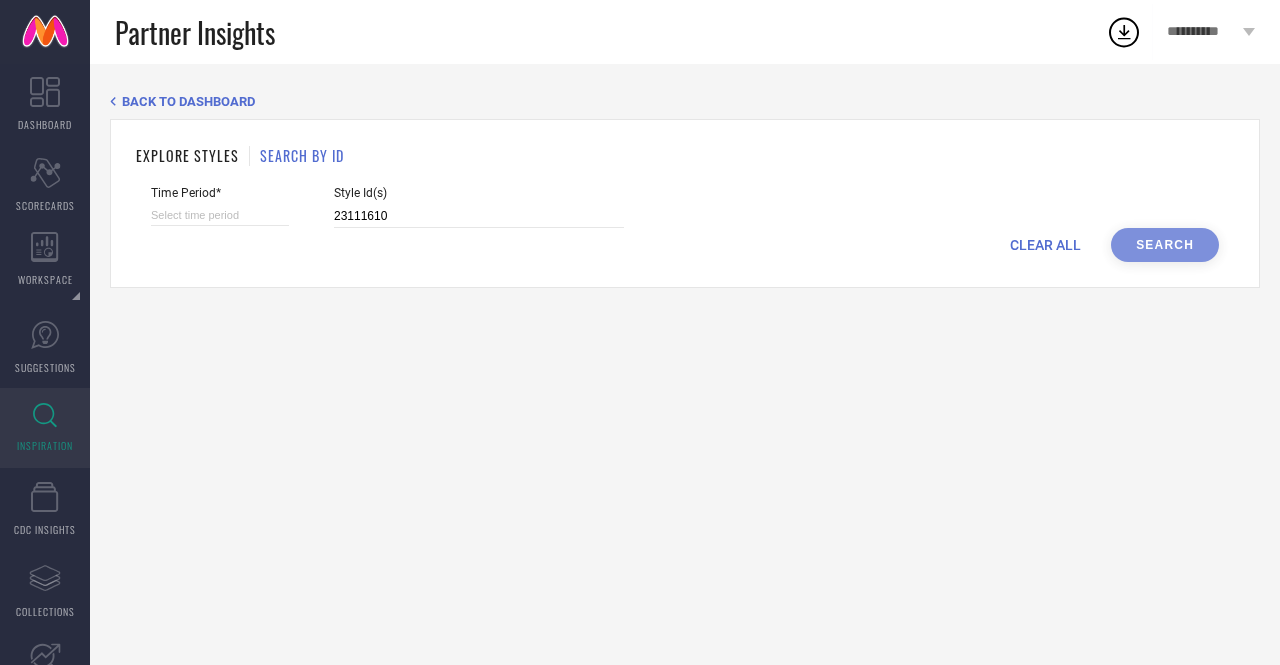 select on "2025" 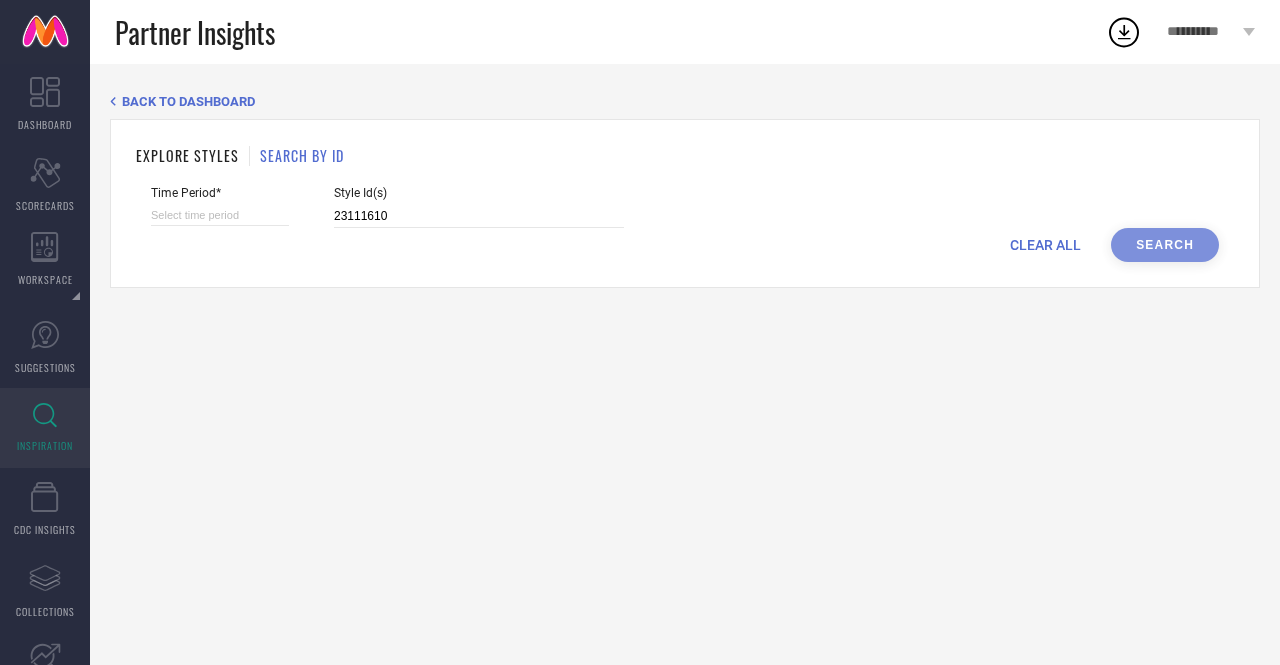 select on "8" 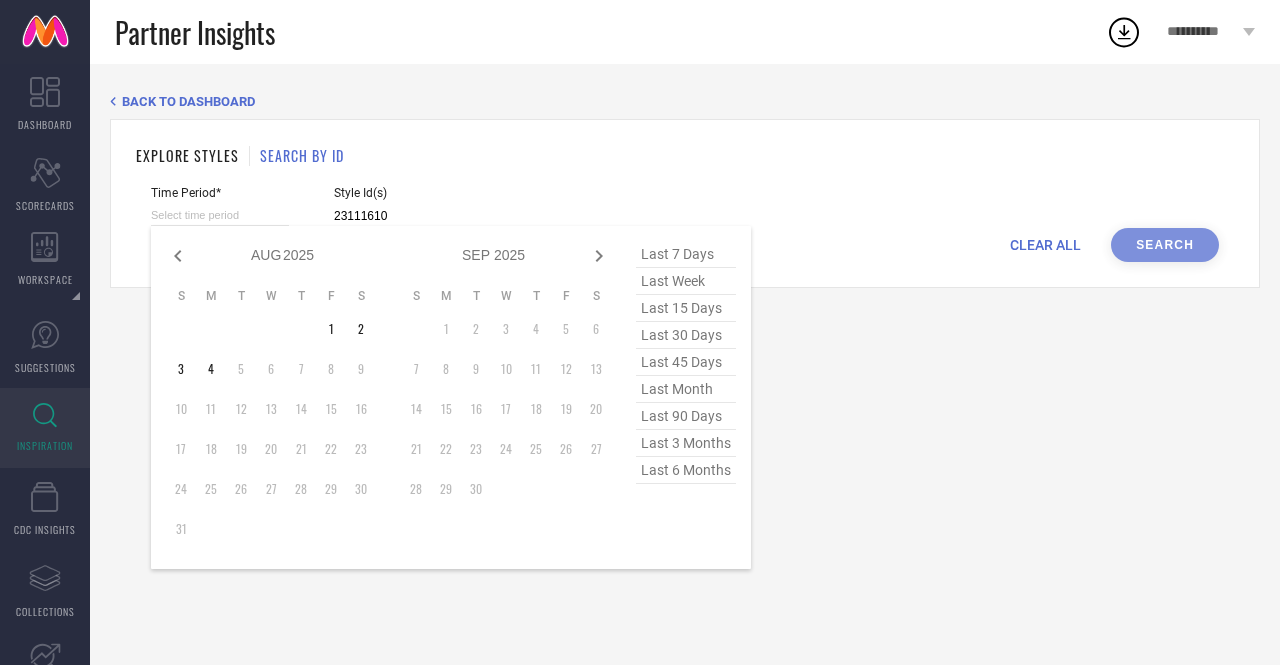 click at bounding box center (220, 215) 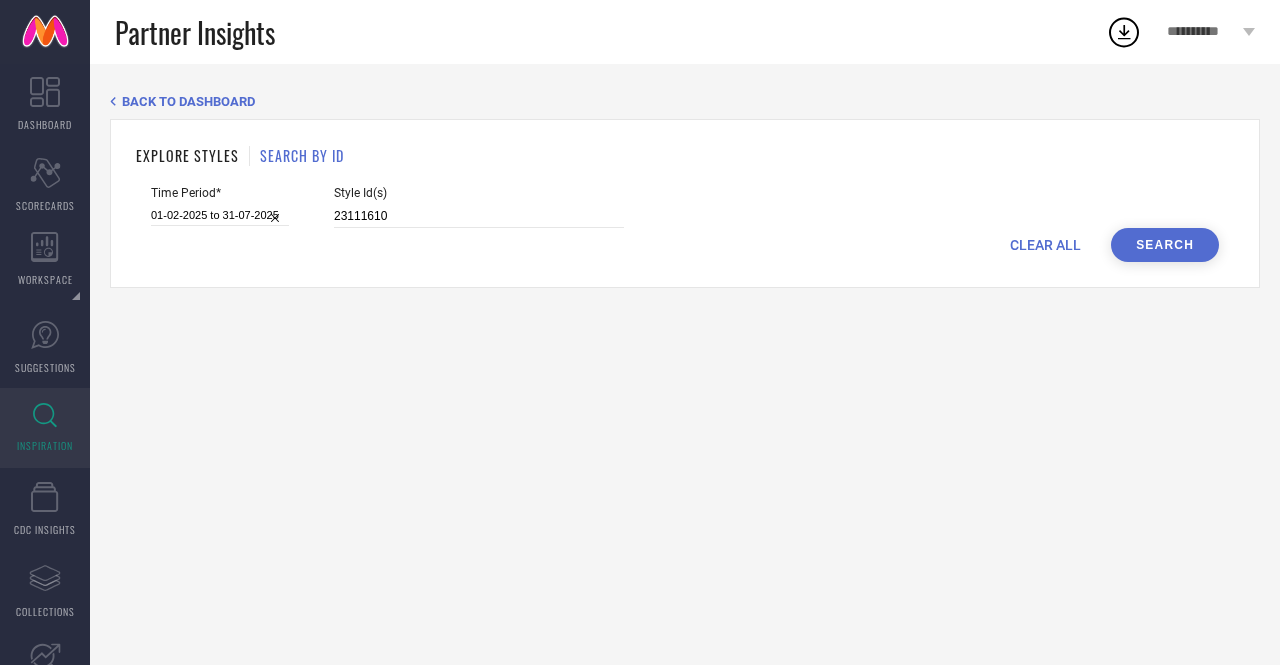 click on "Search" at bounding box center (1165, 245) 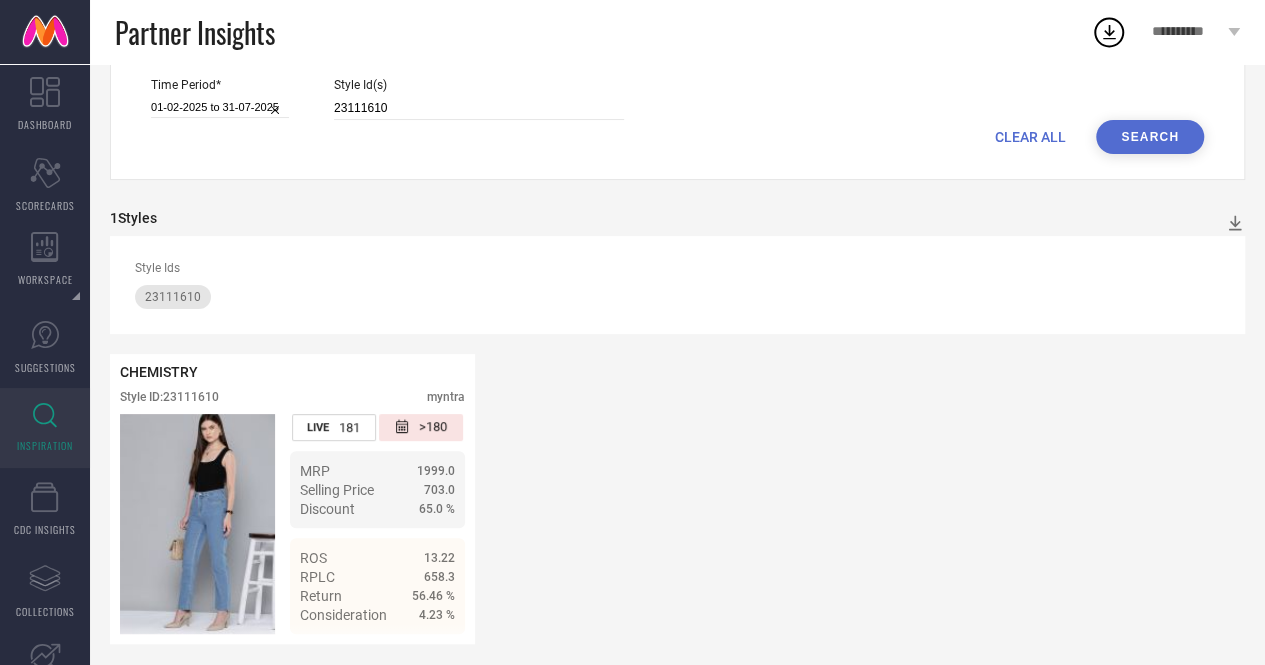 scroll, scrollTop: 124, scrollLeft: 0, axis: vertical 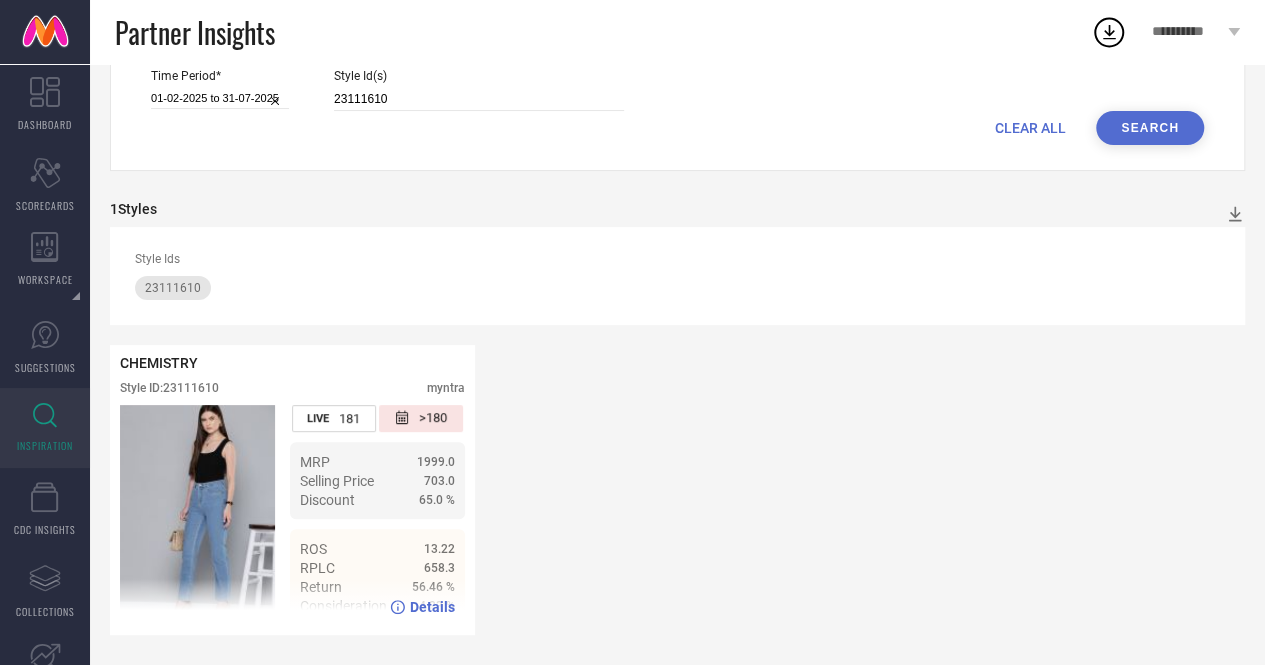 click at bounding box center [197, 515] 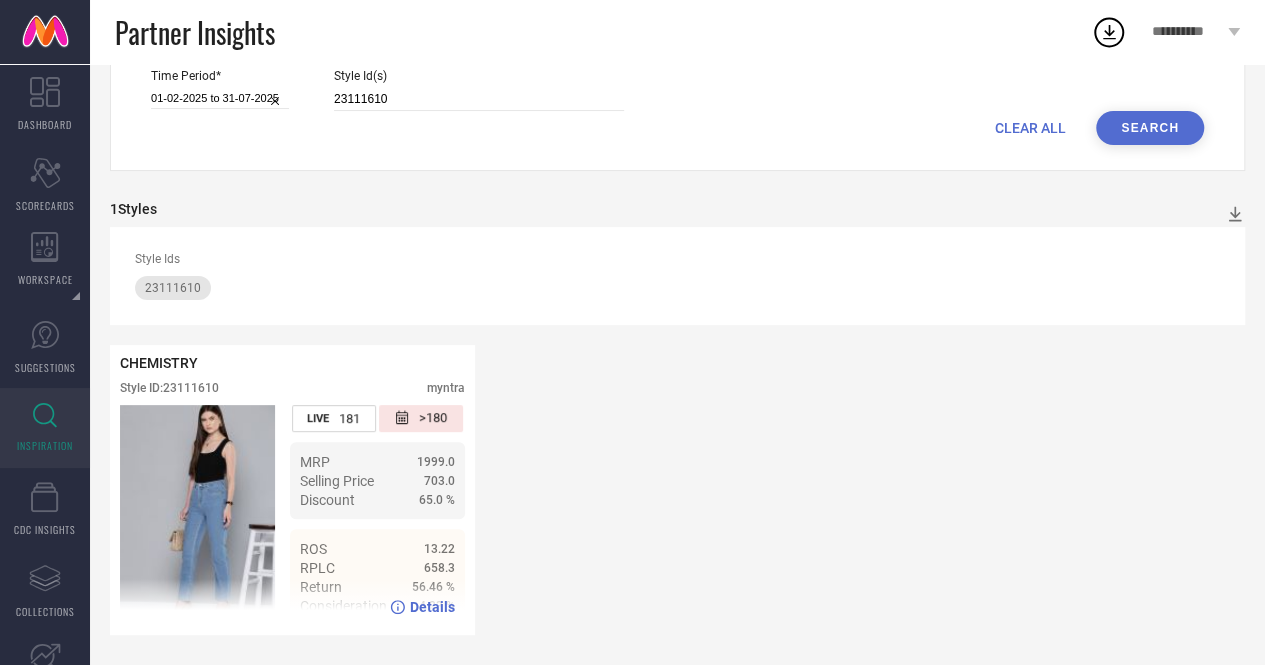 click at bounding box center [197, 515] 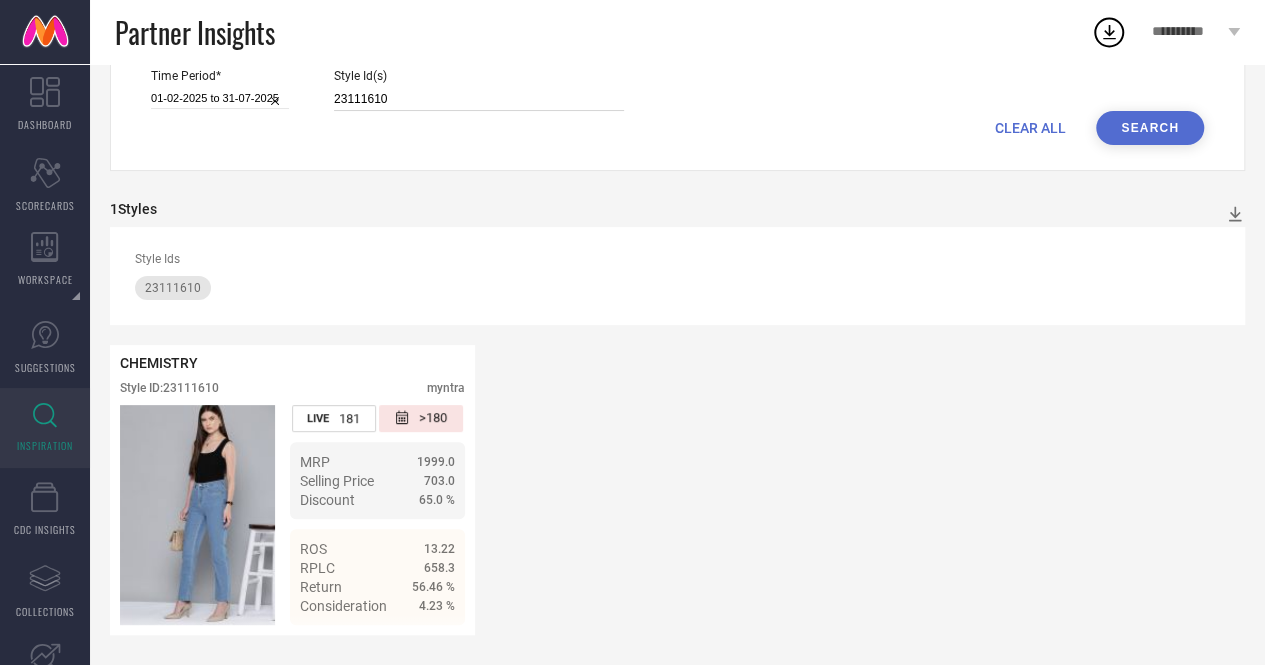 click on "23111610" at bounding box center [479, 99] 